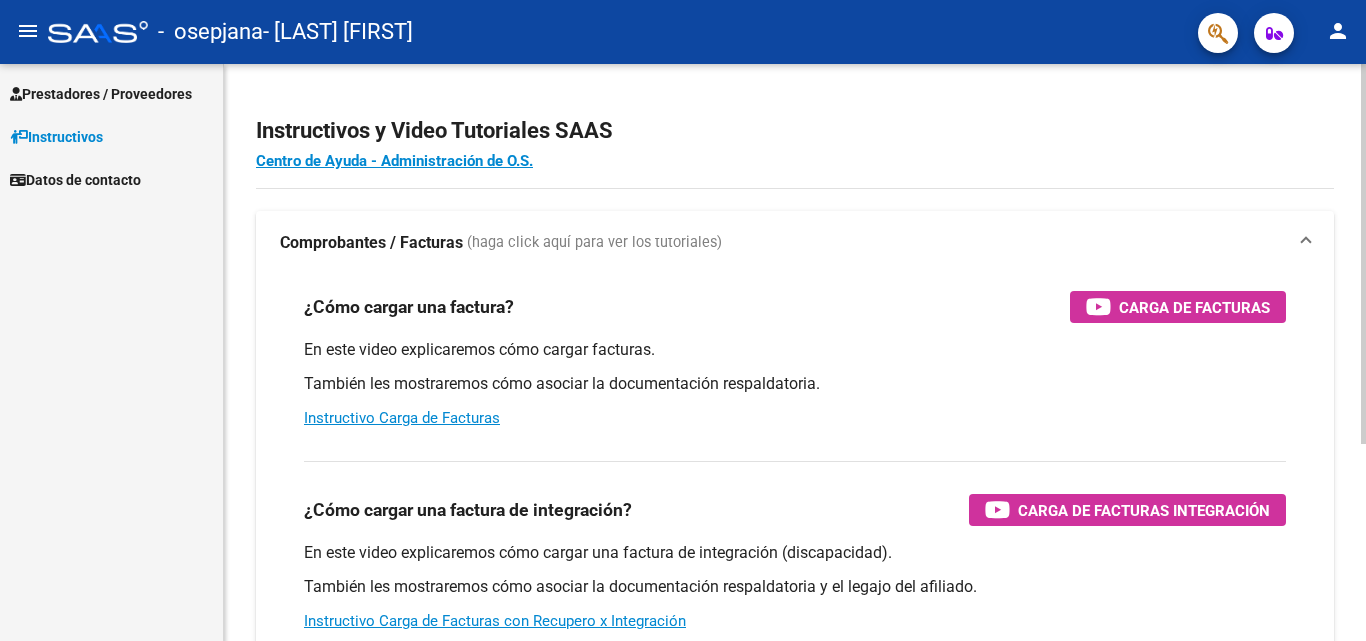 scroll, scrollTop: 0, scrollLeft: 0, axis: both 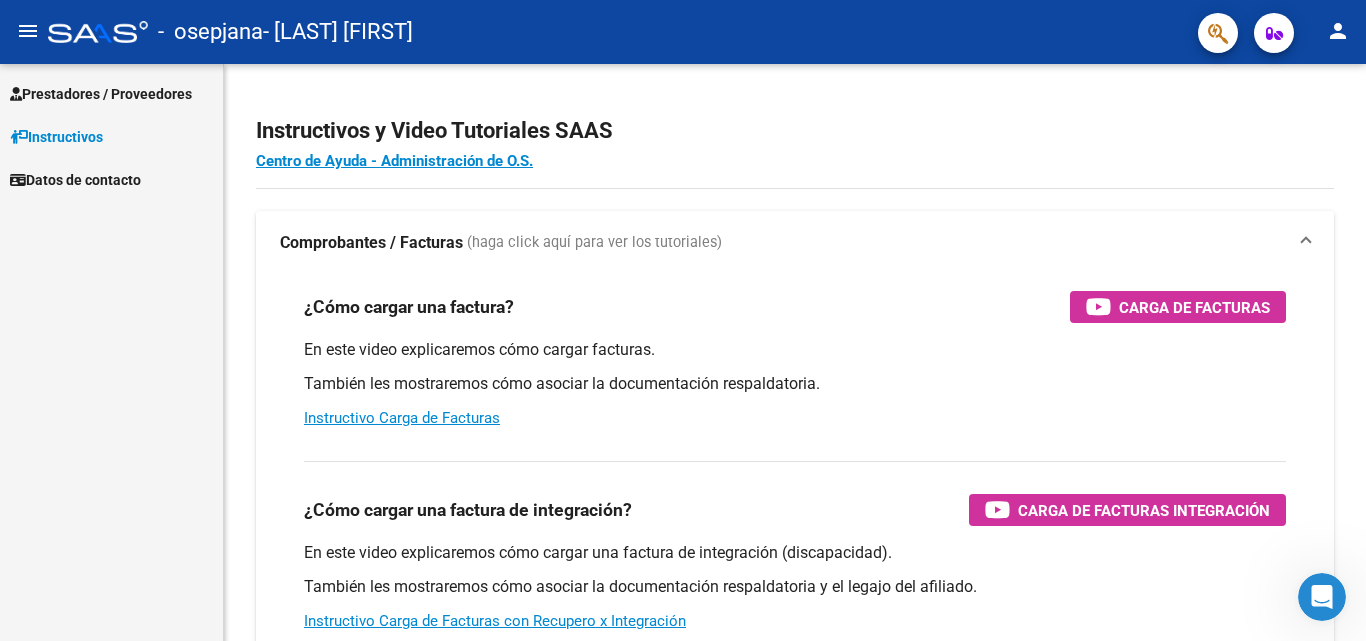 click on "Instructivos" at bounding box center [56, 137] 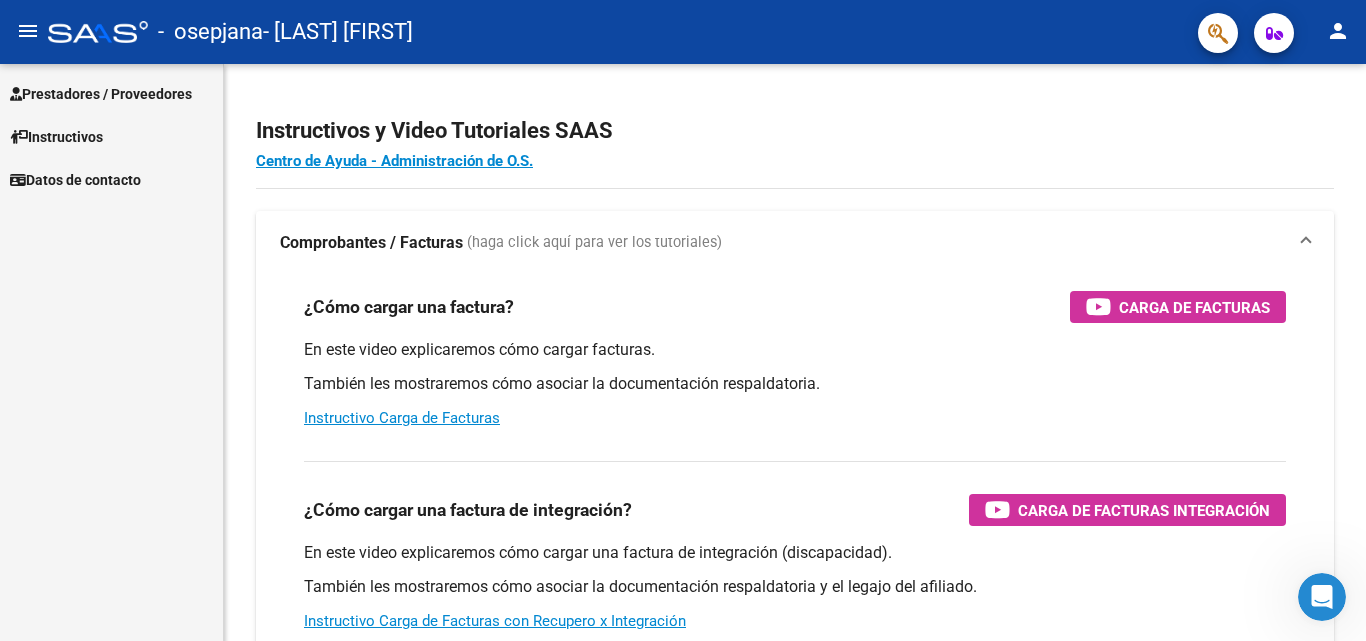 click on "Prestadores / Proveedores Facturas - Listado/Carga Facturas - Documentación Pagos x Transferencia Auditorías - Listado Auditorías - Comentarios Auditorías - Cambios Área Prestadores - Listado    Instructivos    Datos de contacto" at bounding box center [111, 352] 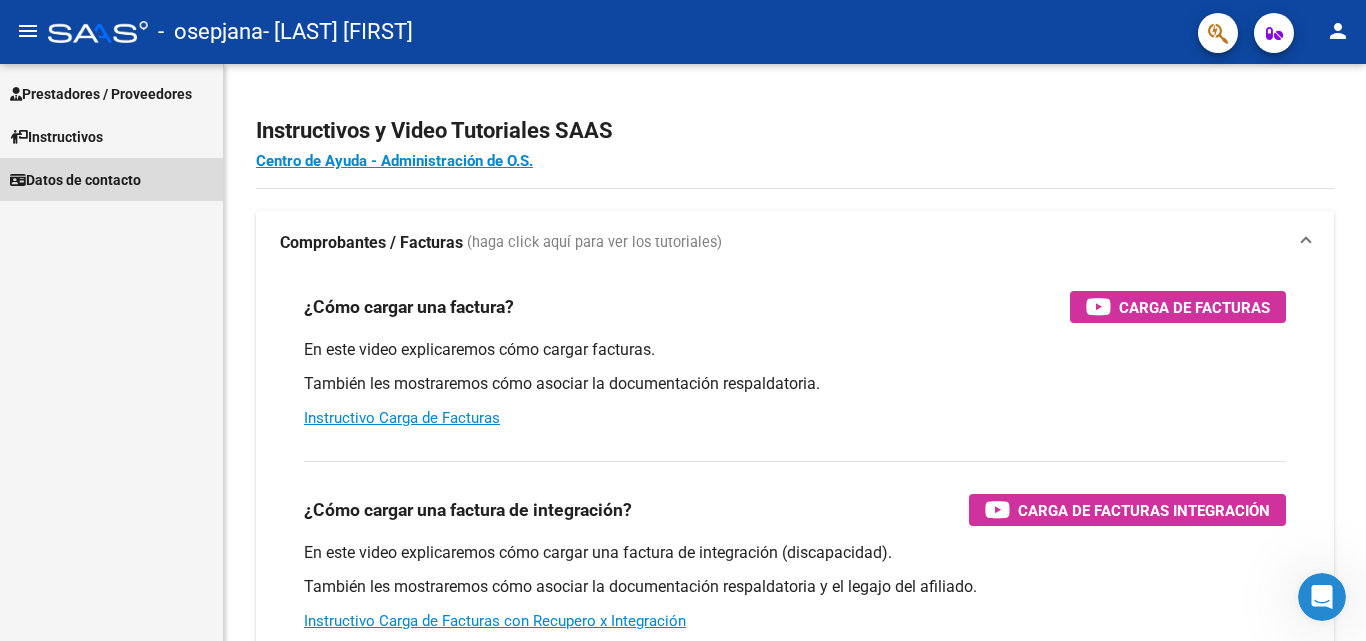 click on "Datos de contacto" at bounding box center [75, 180] 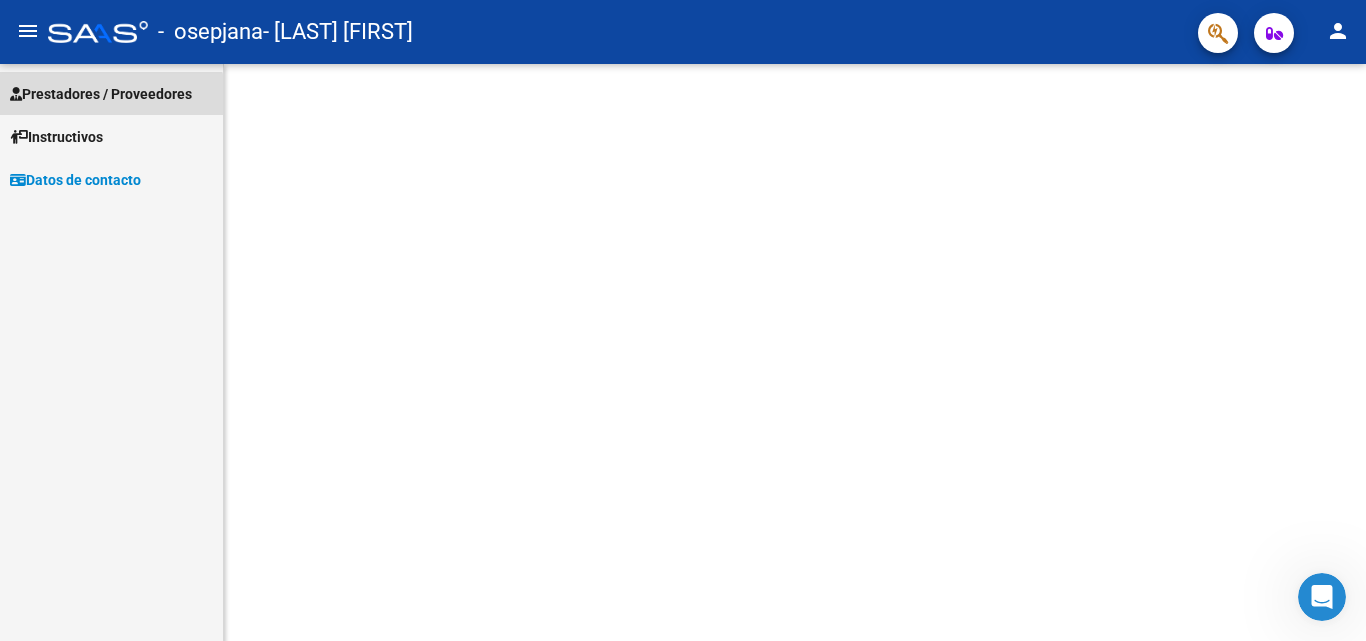 click on "Prestadores / Proveedores" at bounding box center (111, 93) 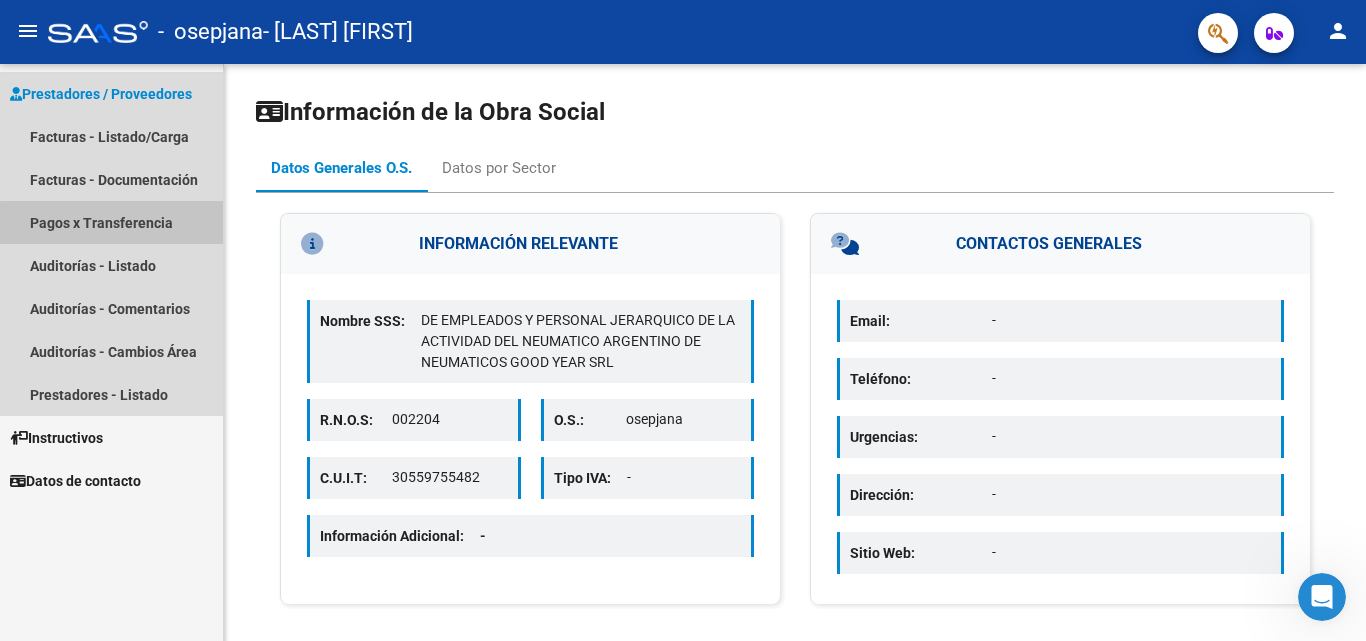 click on "Pagos x Transferencia" at bounding box center (111, 222) 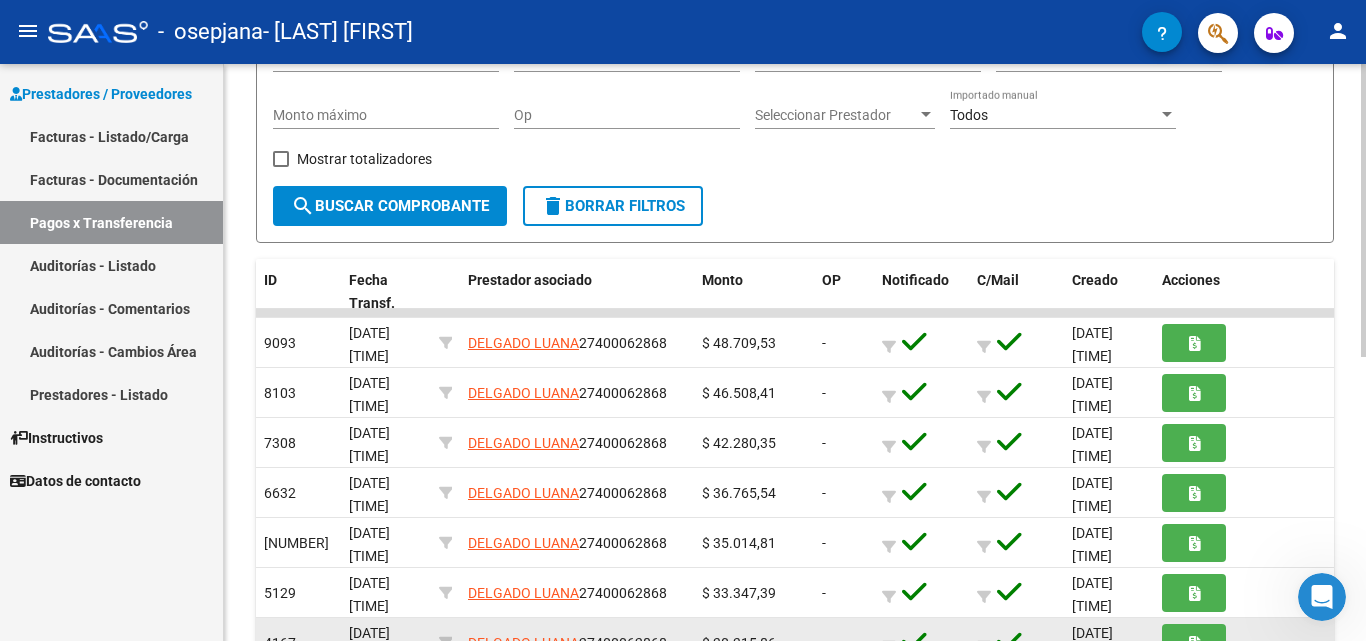 scroll, scrollTop: 200, scrollLeft: 0, axis: vertical 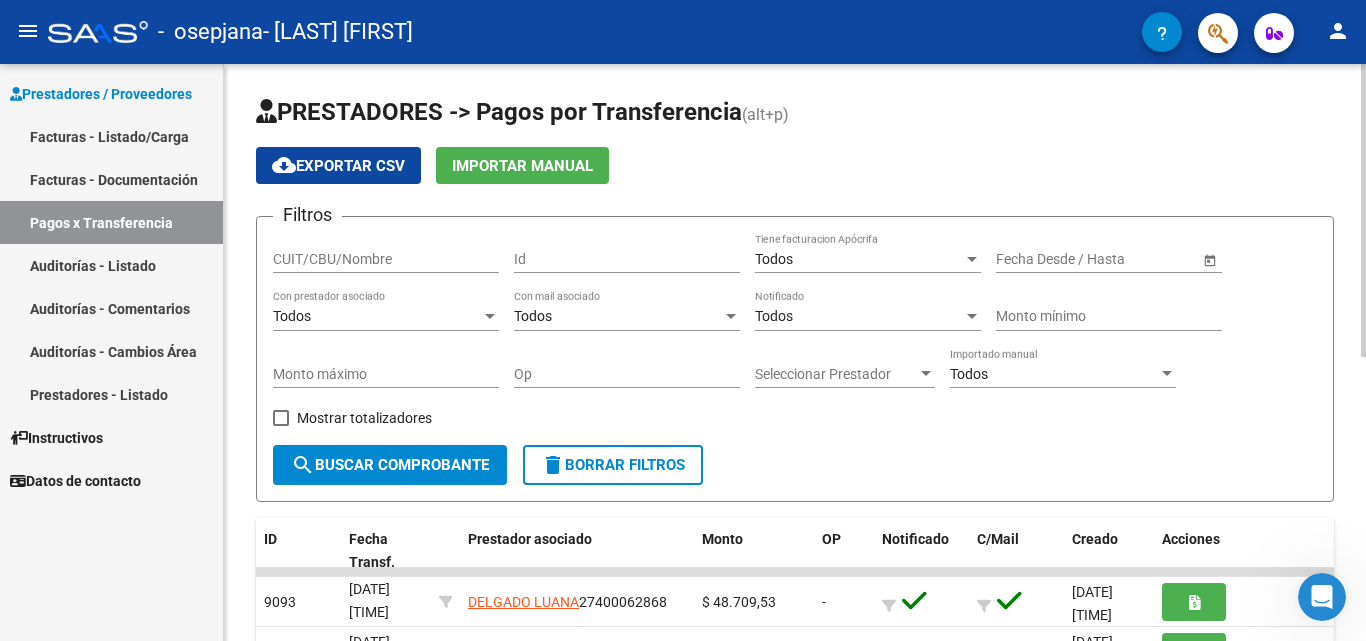click on "CUIT/CBU/Nombre" 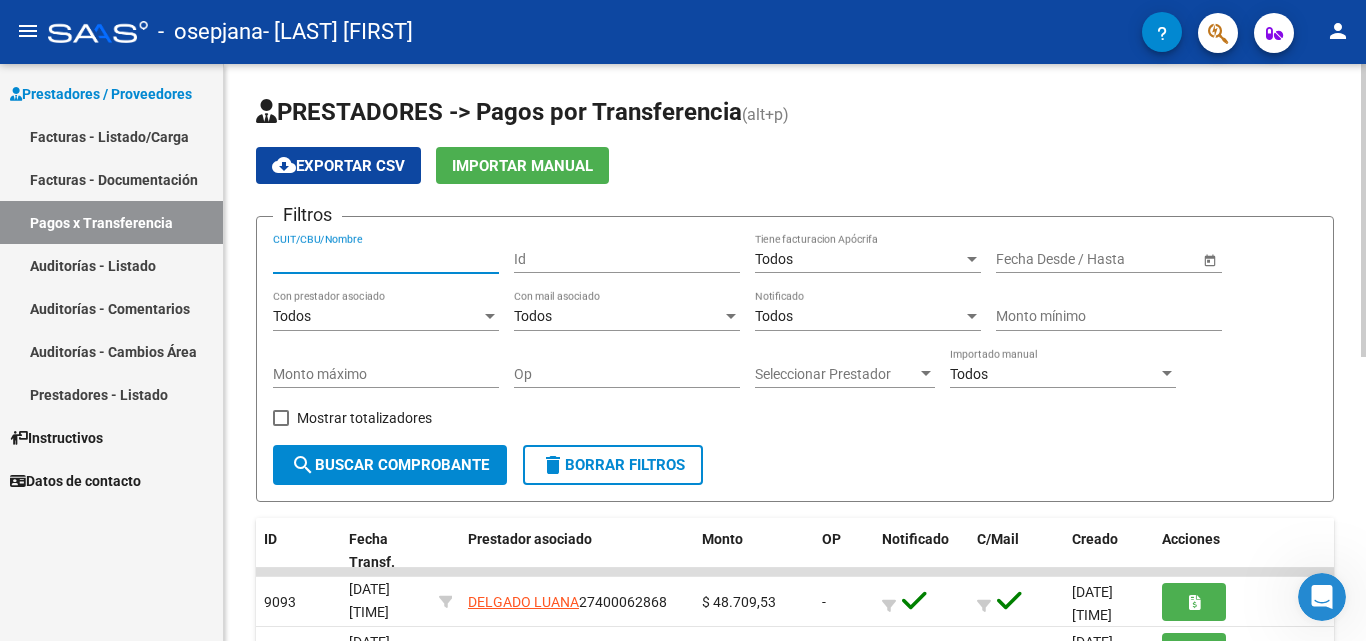 click on "CUIT/CBU/Nombre" at bounding box center [386, 259] 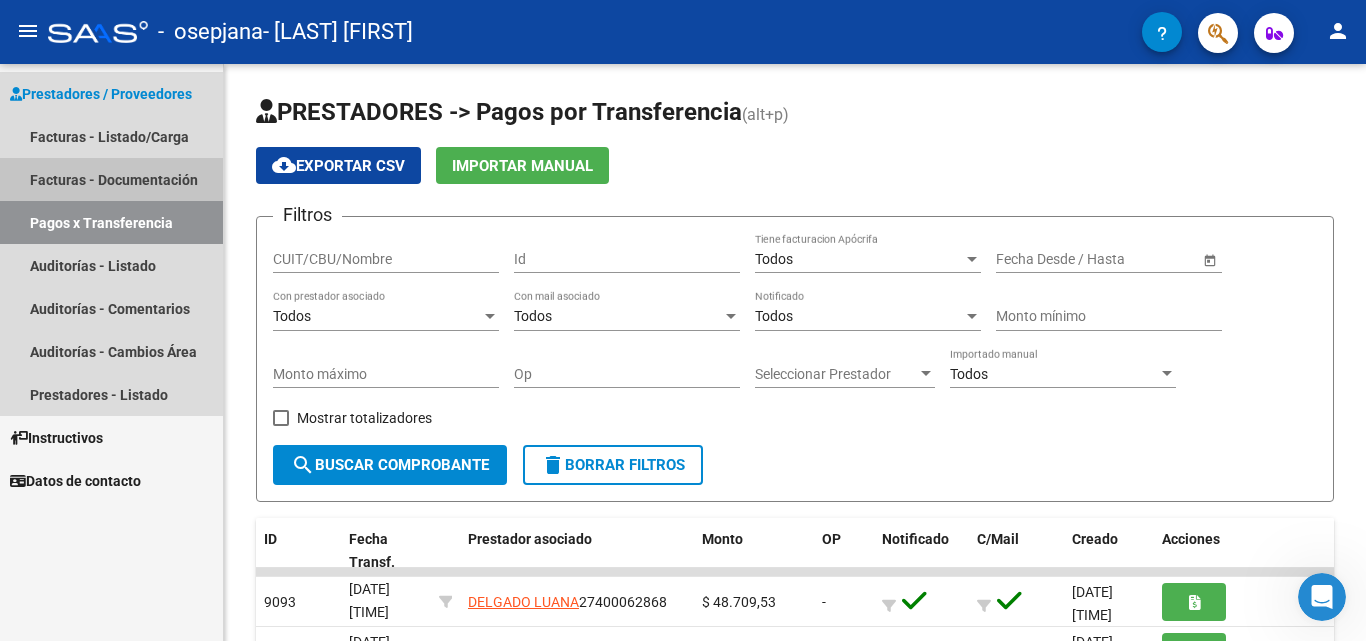click on "Facturas - Documentación" at bounding box center [111, 179] 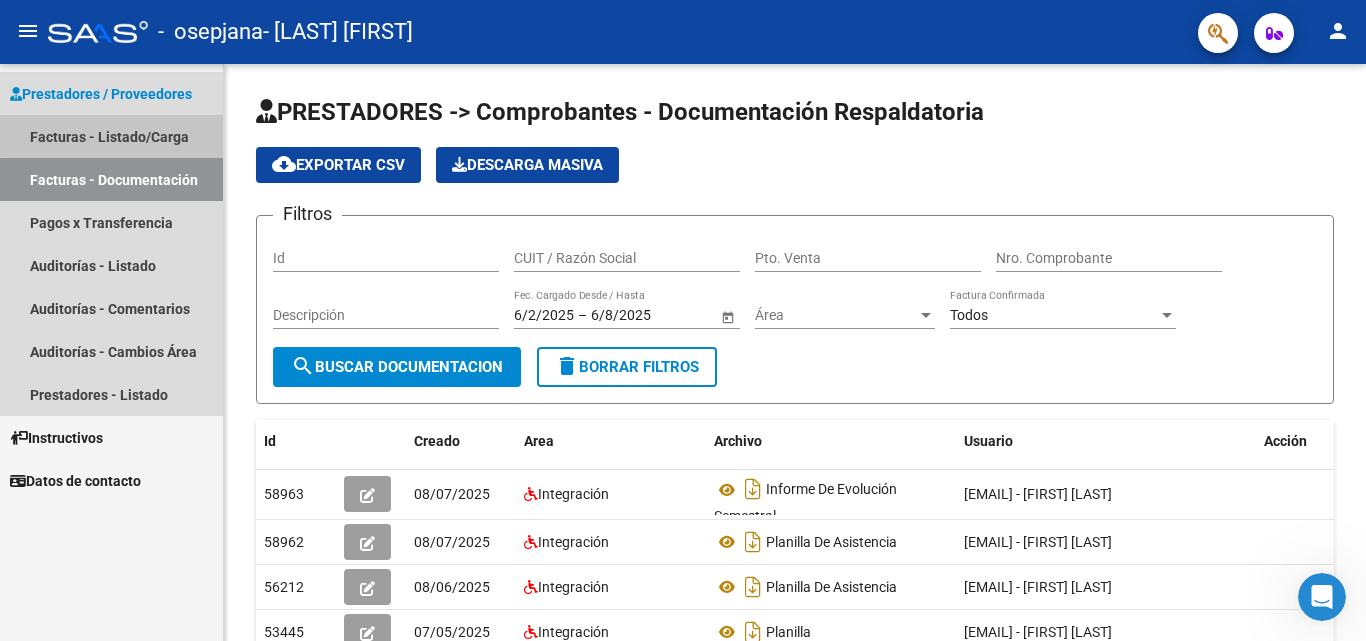 click on "Facturas - Listado/Carga" at bounding box center (111, 136) 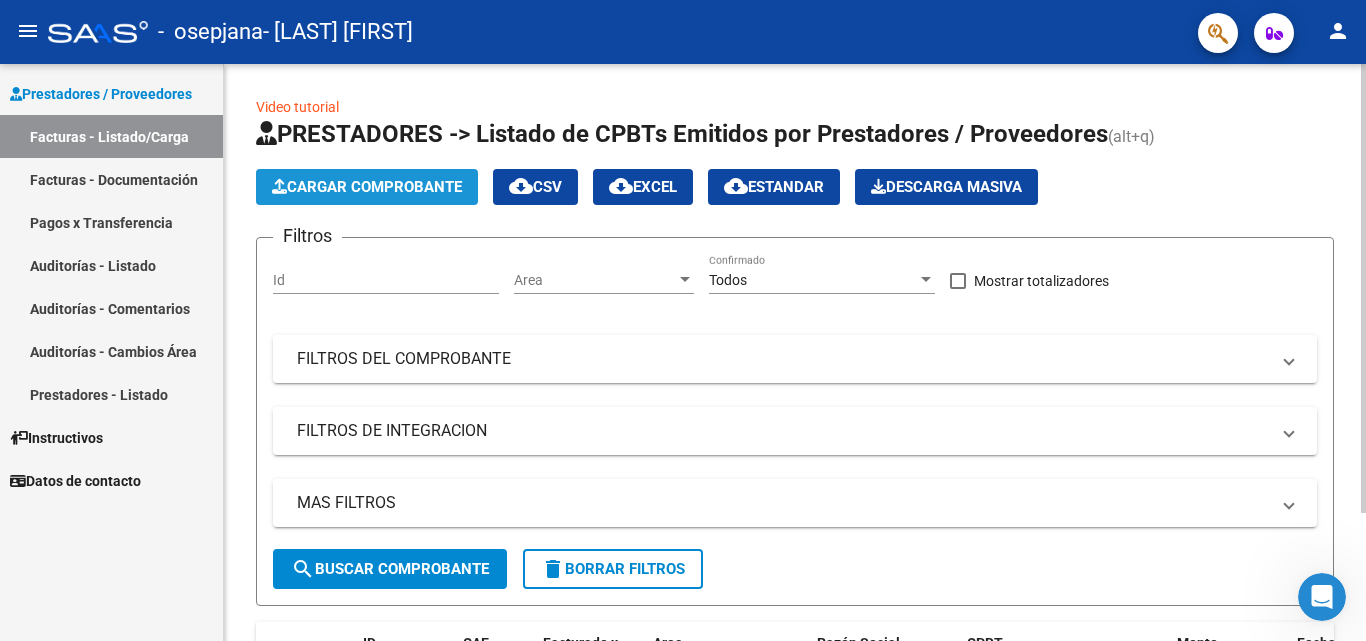 click on "Cargar Comprobante" 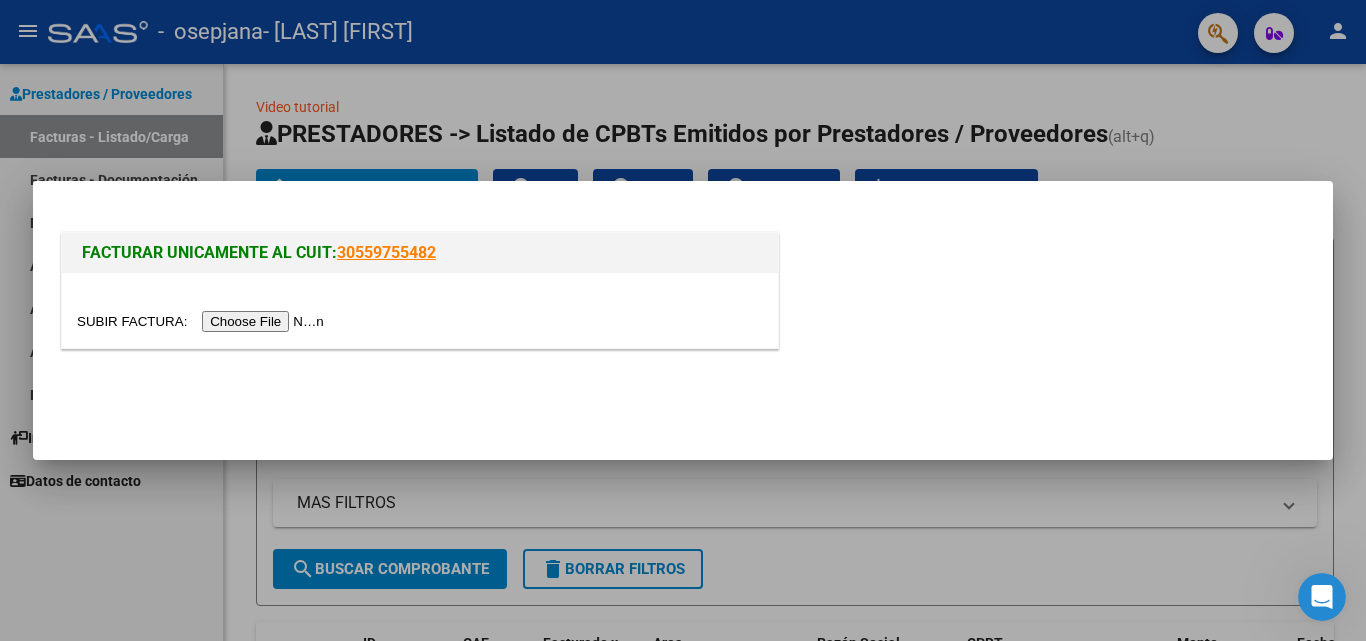 click at bounding box center [203, 321] 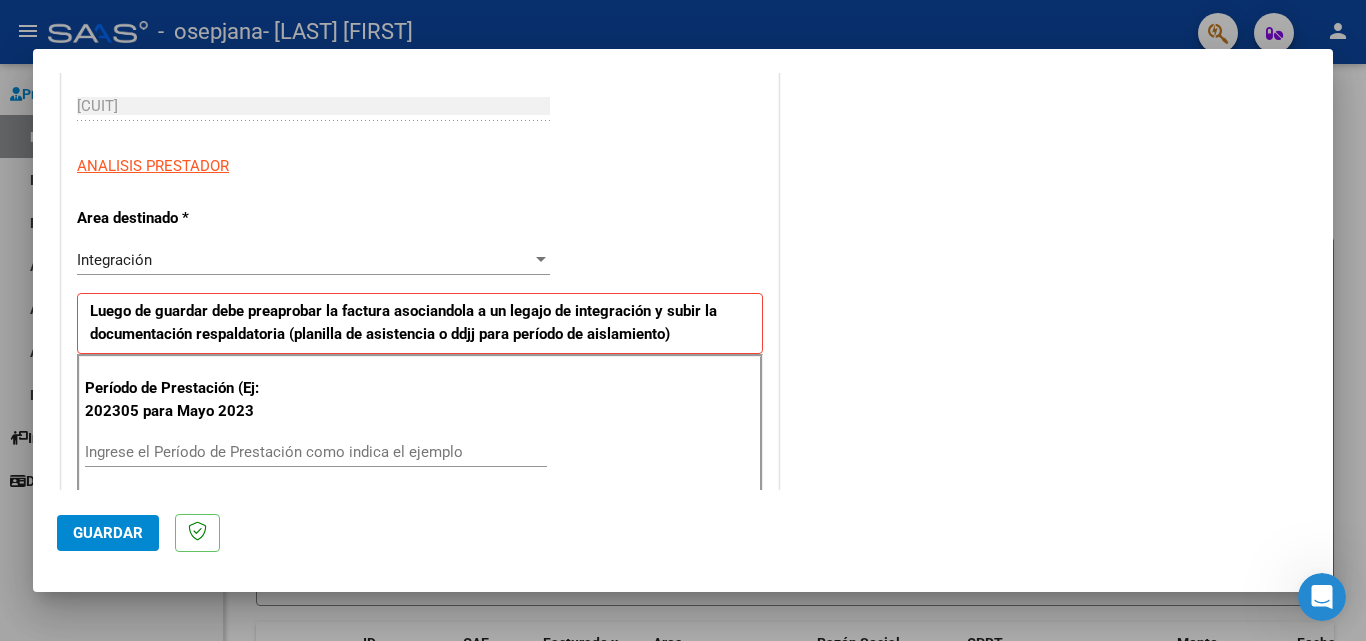 scroll, scrollTop: 400, scrollLeft: 0, axis: vertical 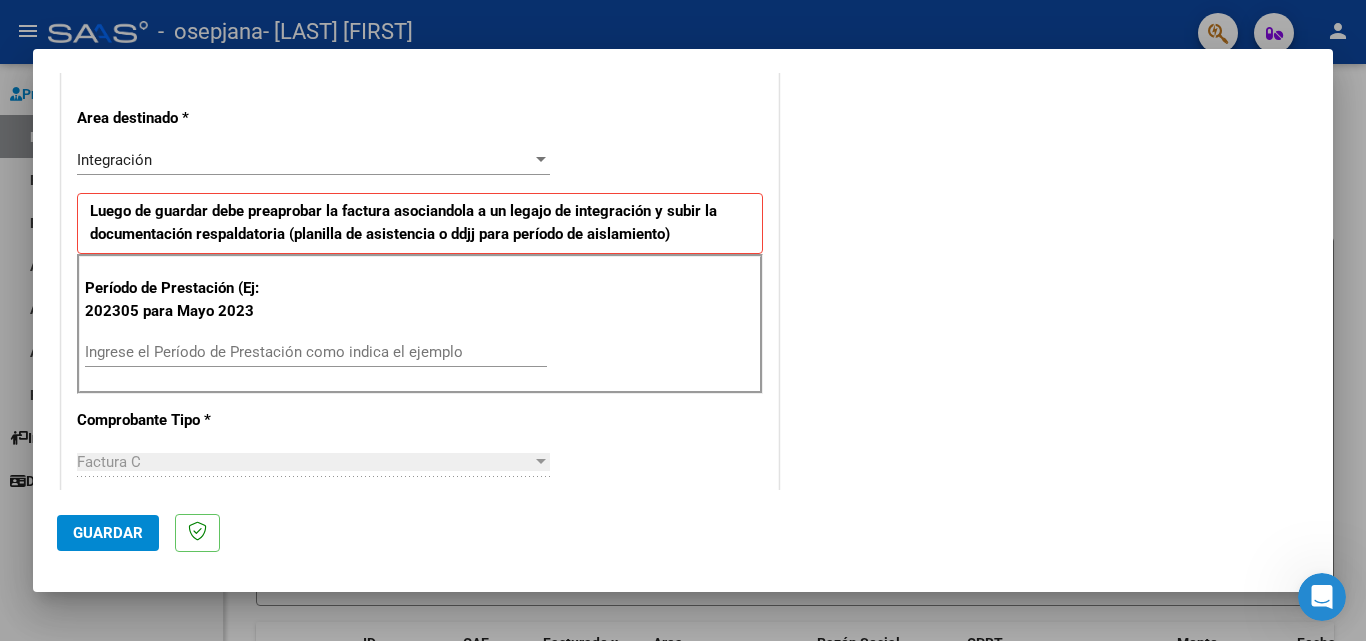 click on "Ingrese el Período de Prestación como indica el ejemplo" at bounding box center [316, 352] 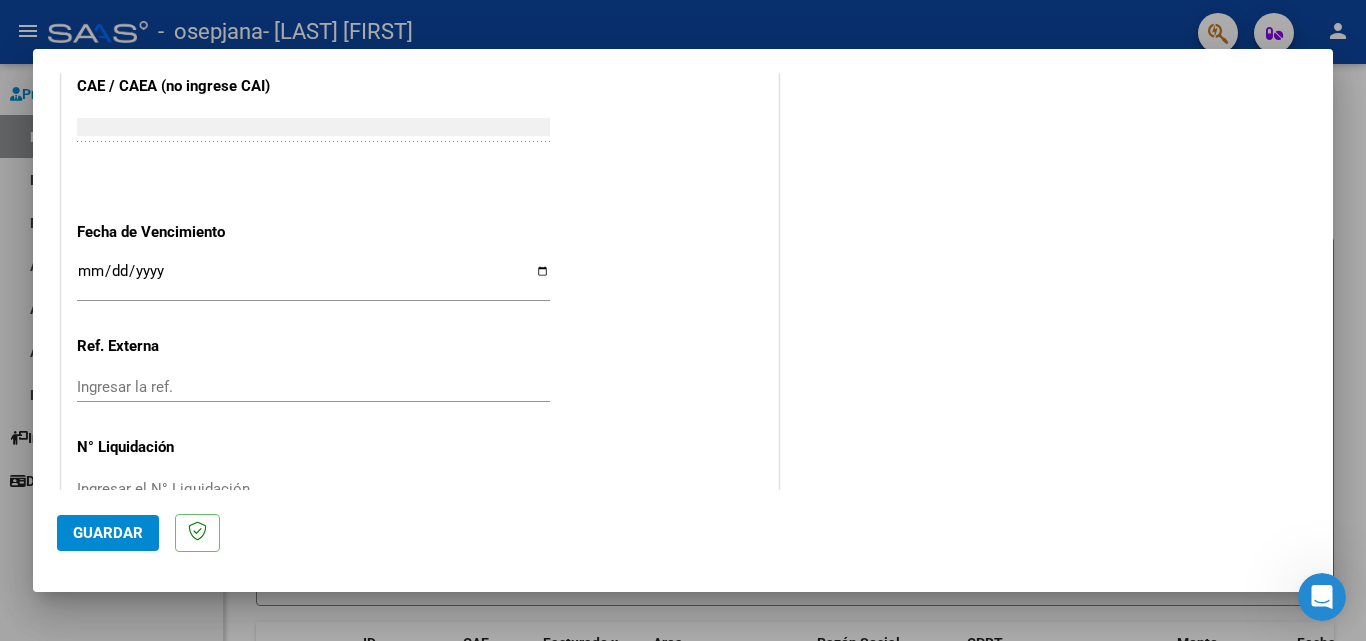scroll, scrollTop: 1300, scrollLeft: 0, axis: vertical 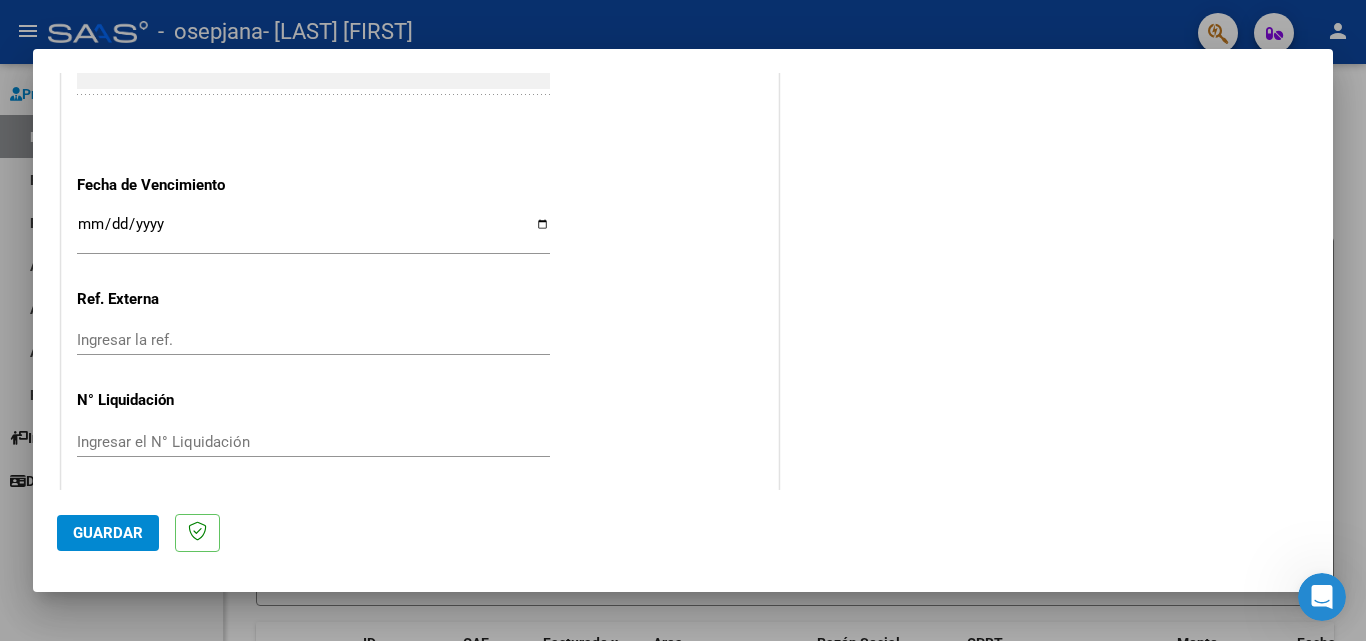 type on "202507" 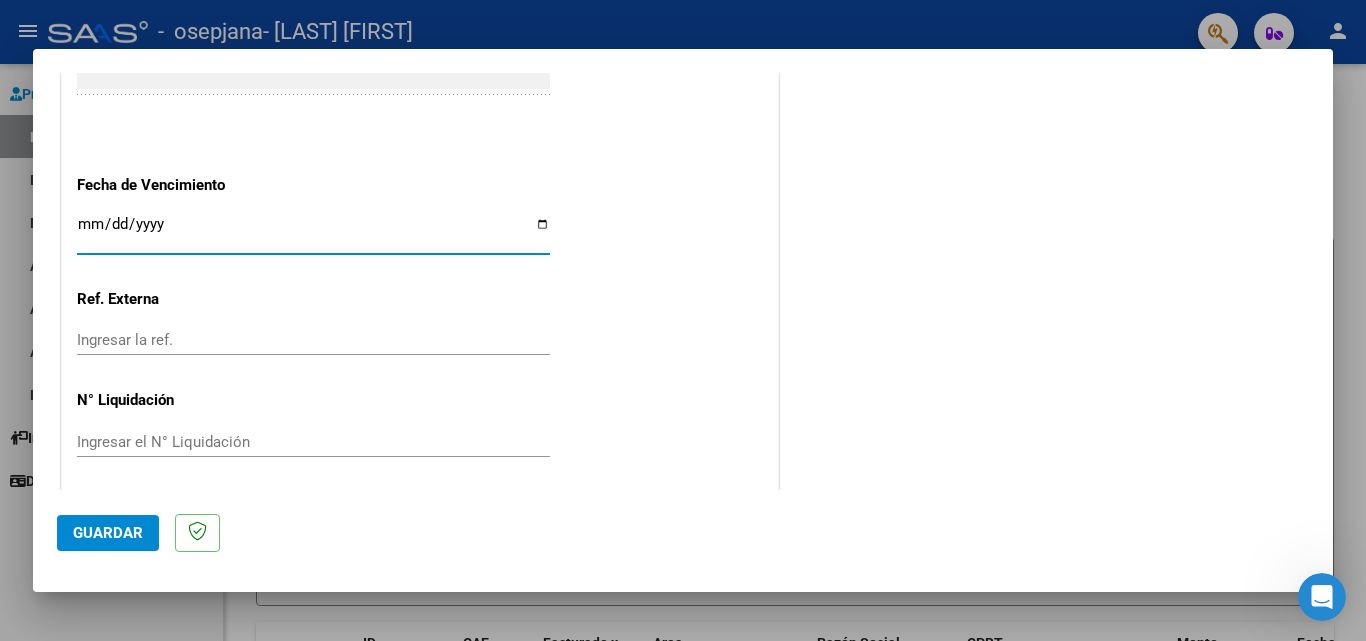 click on "Ingresar la fecha" at bounding box center (313, 232) 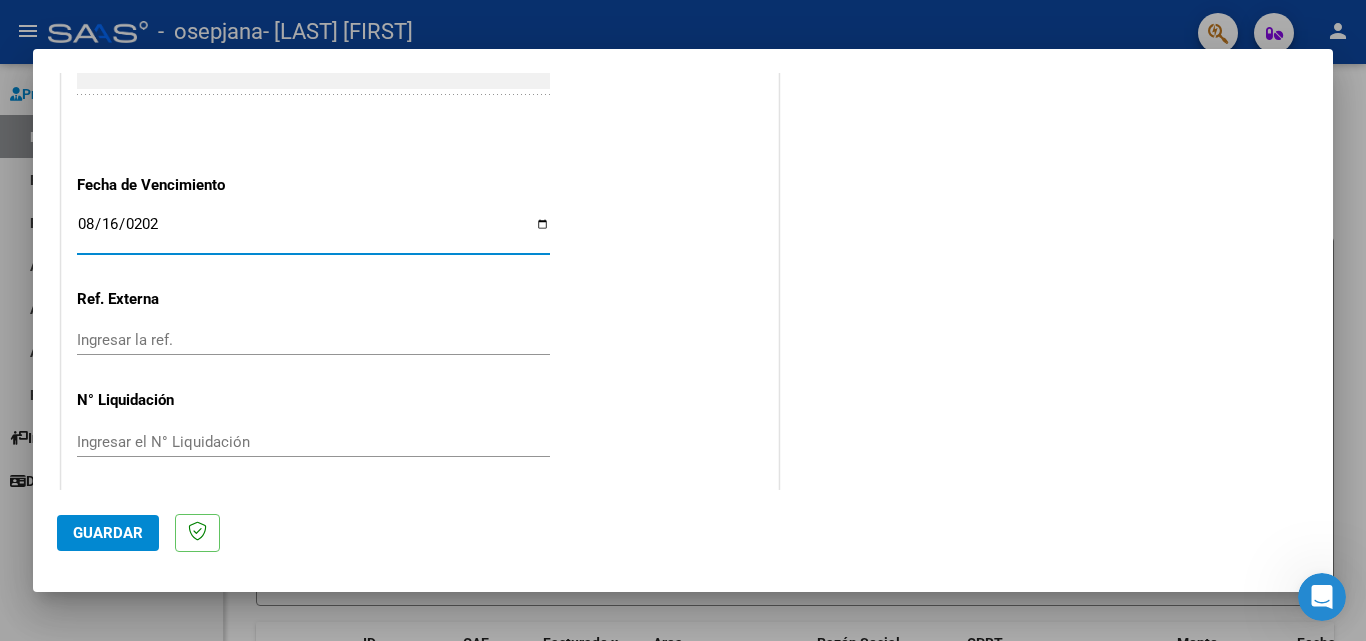 type on "2025-08-16" 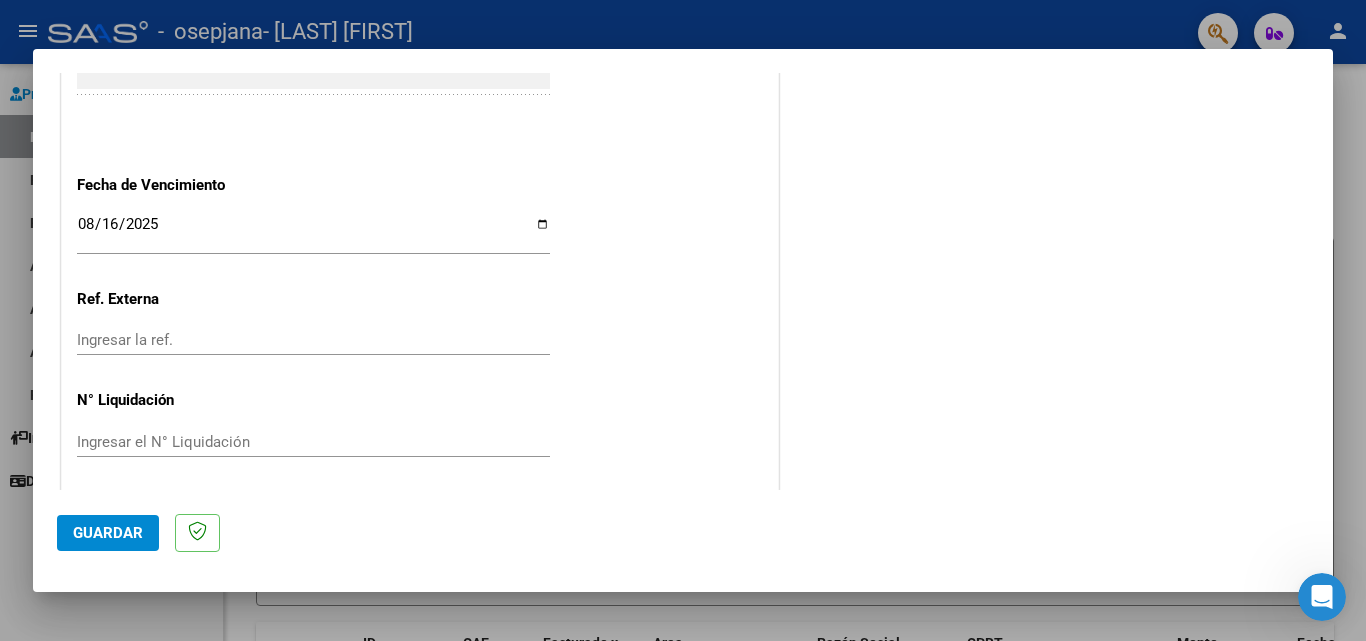 click on "CUIT  *   [CUIT] Ingresar CUIT  ANALISIS PRESTADOR  Area destinado * Integración Seleccionar Area Luego de guardar debe preaprobar la factura asociandola a un legajo de integración y subir la documentación respaldatoria (planilla de asistencia o ddjj para período de aislamiento)  Período de Prestación (Ej: 202305 para Mayo 2023    202507 Ingrese el Período de Prestación como indica el ejemplo   Comprobante Tipo * Factura C Seleccionar Tipo Punto de Venta  *   4 Ingresar el Nro.  Número  *   729 Ingresar el Nro.  Monto  *   $ 98.964,88 Ingresar el monto  Fecha del Cpbt.  *   2025-08-06 Ingresar la fecha  CAE / CAEA (no ingrese CAI)    75328189983444 Ingresar el CAE o CAEA (no ingrese CAI)  Fecha de Vencimiento    2025-08-16 Ingresar la fecha  Ref. Externa    Ingresar la ref.  N° Liquidación    Ingresar el N° Liquidación" at bounding box center [420, -244] 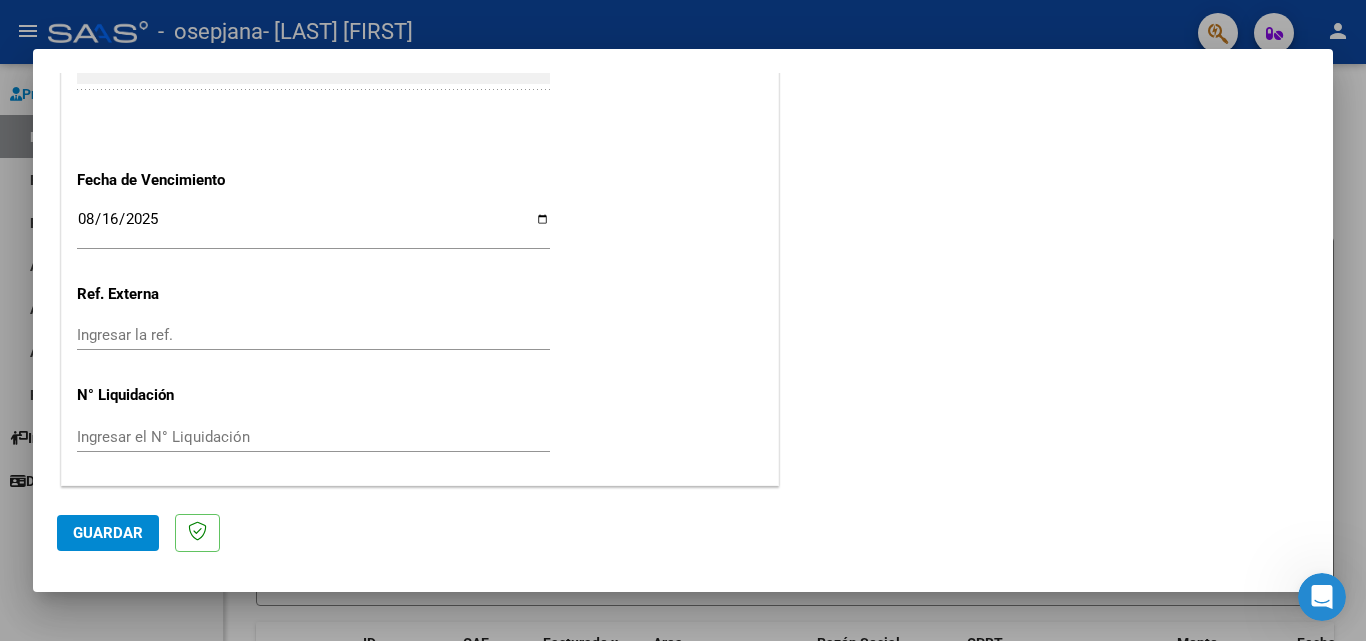 click on "Guardar" 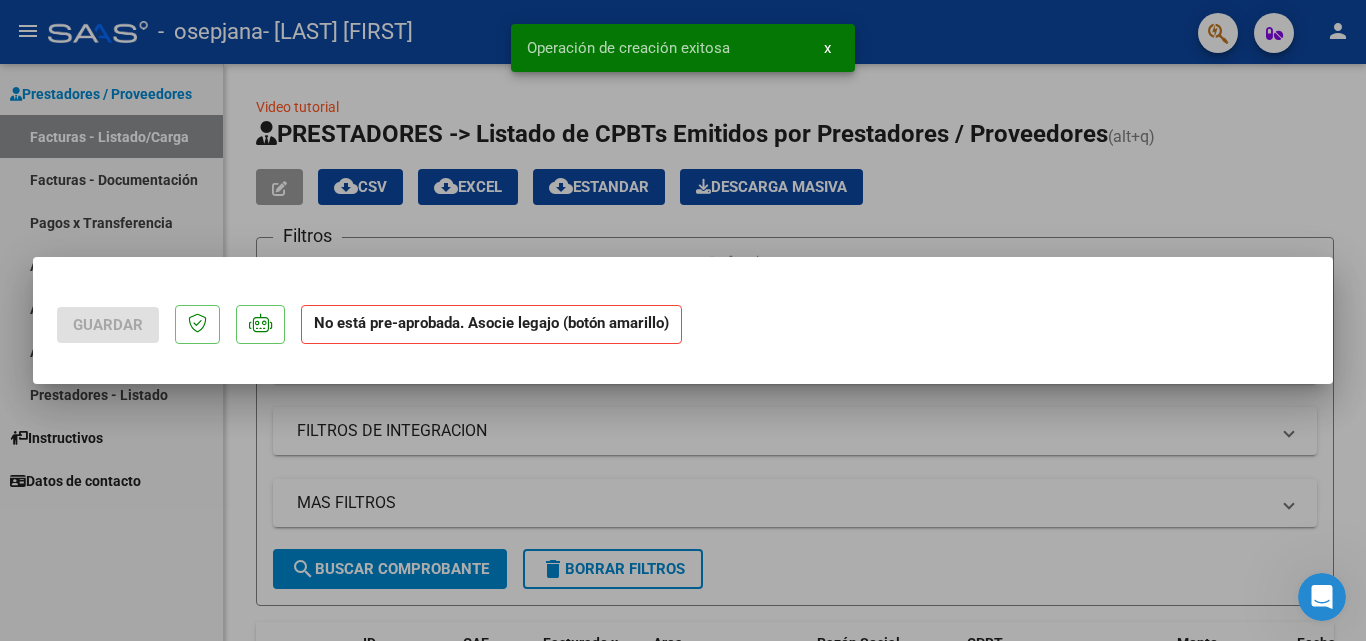 scroll, scrollTop: 0, scrollLeft: 0, axis: both 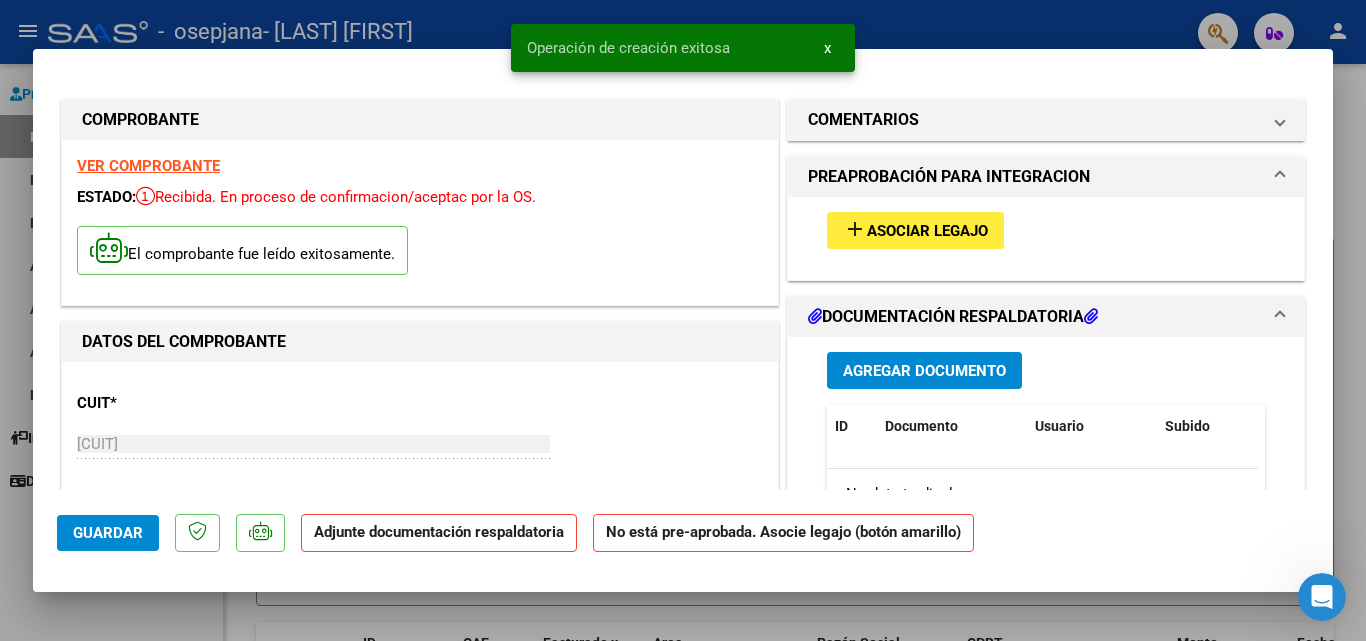 click on "Asociar Legajo" at bounding box center [927, 231] 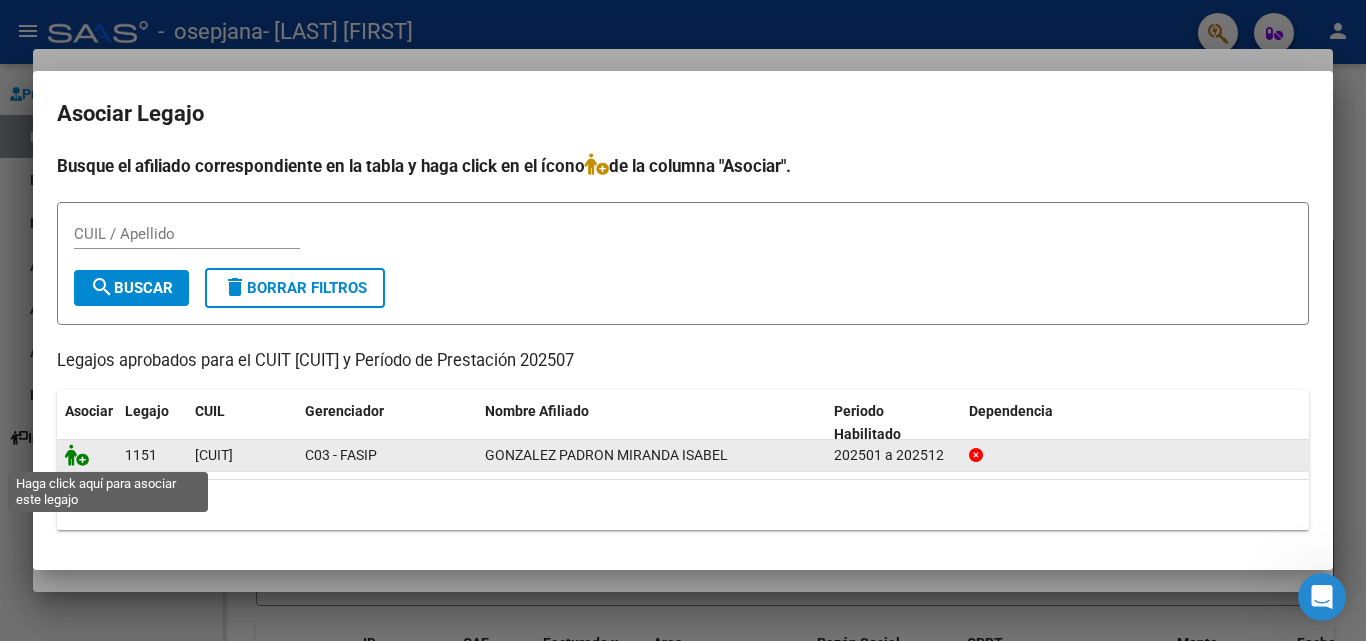 click 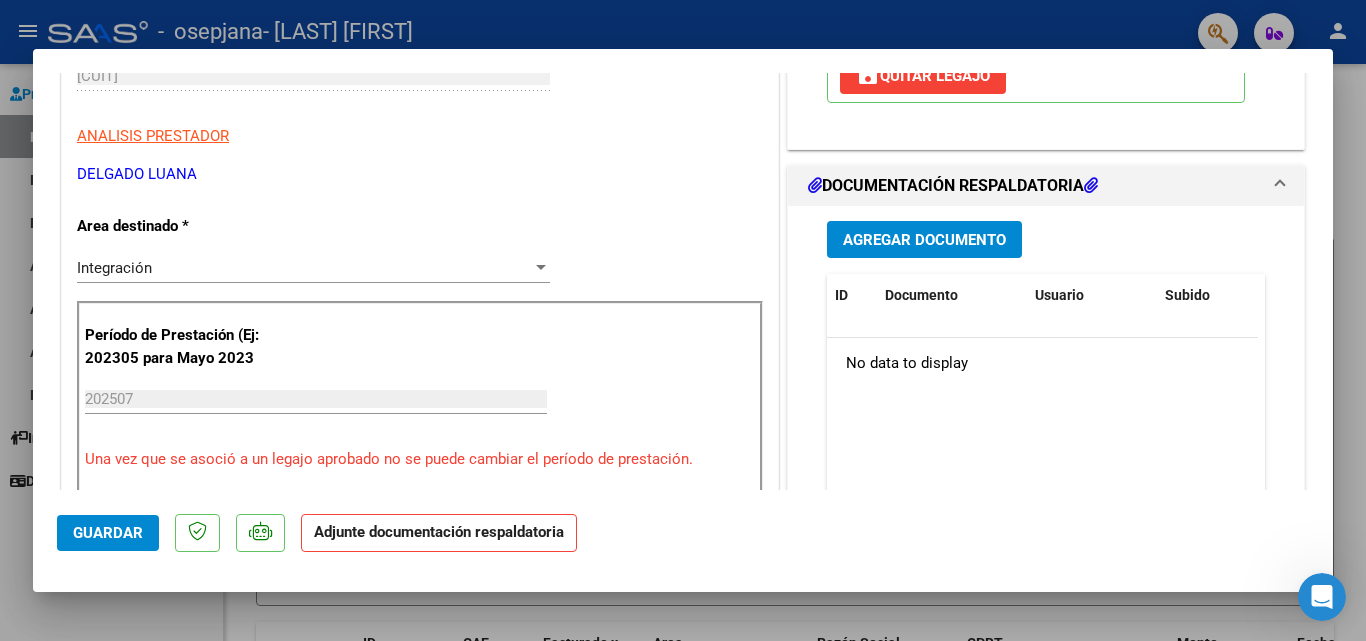 scroll, scrollTop: 400, scrollLeft: 0, axis: vertical 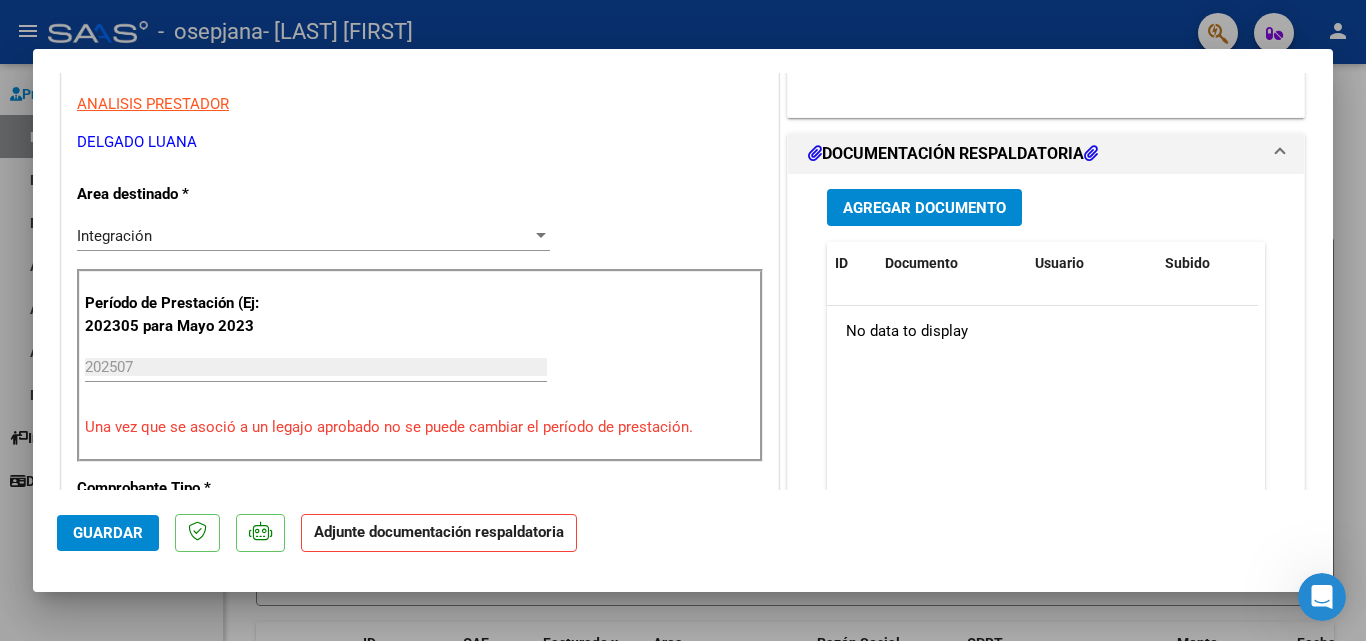 click on "Agregar Documento" at bounding box center (924, 208) 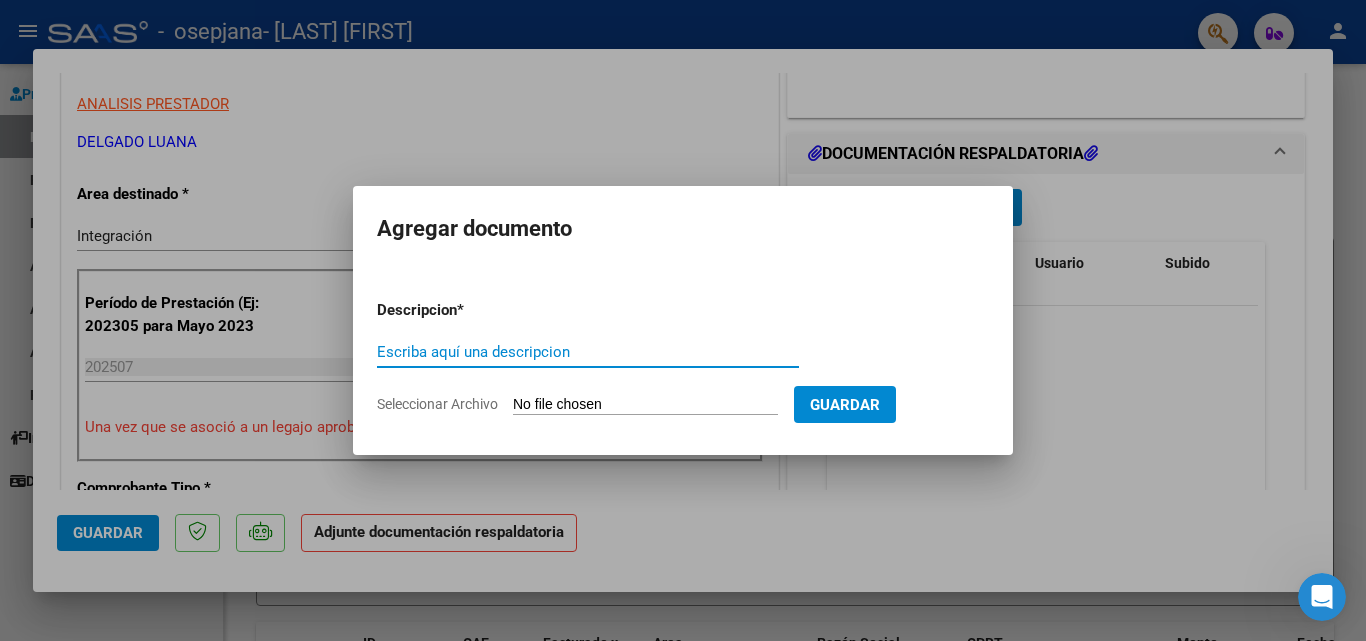 type on "f" 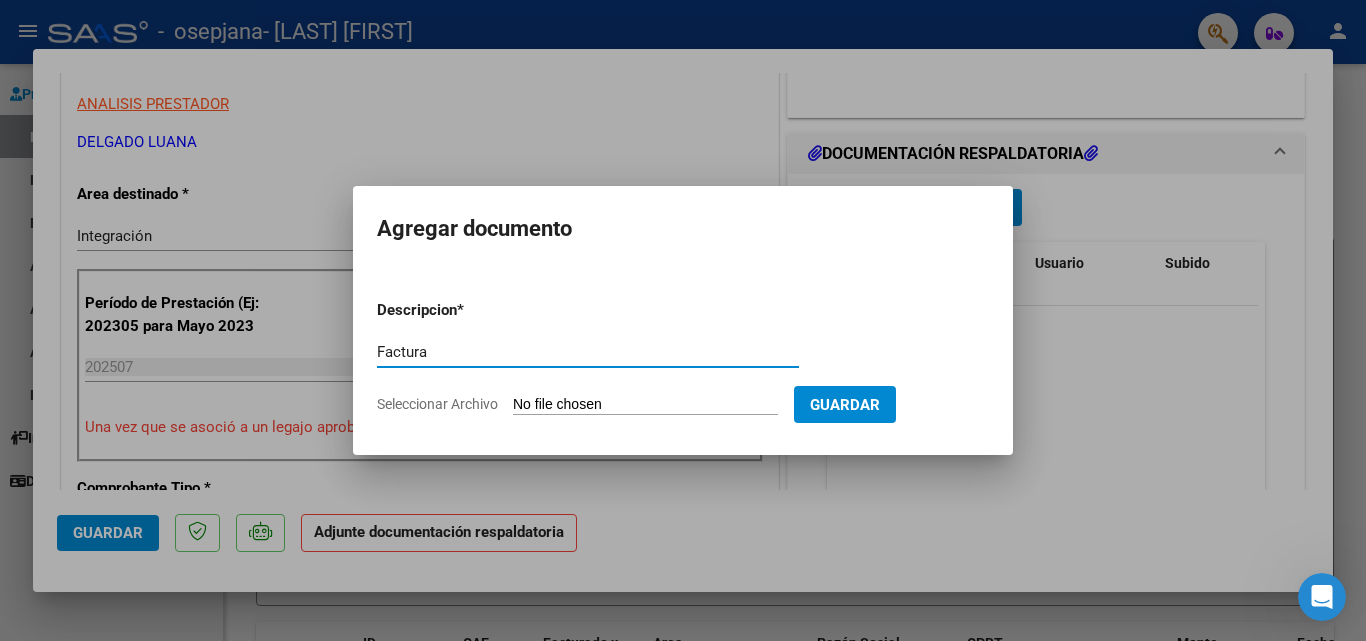 type on "Factura" 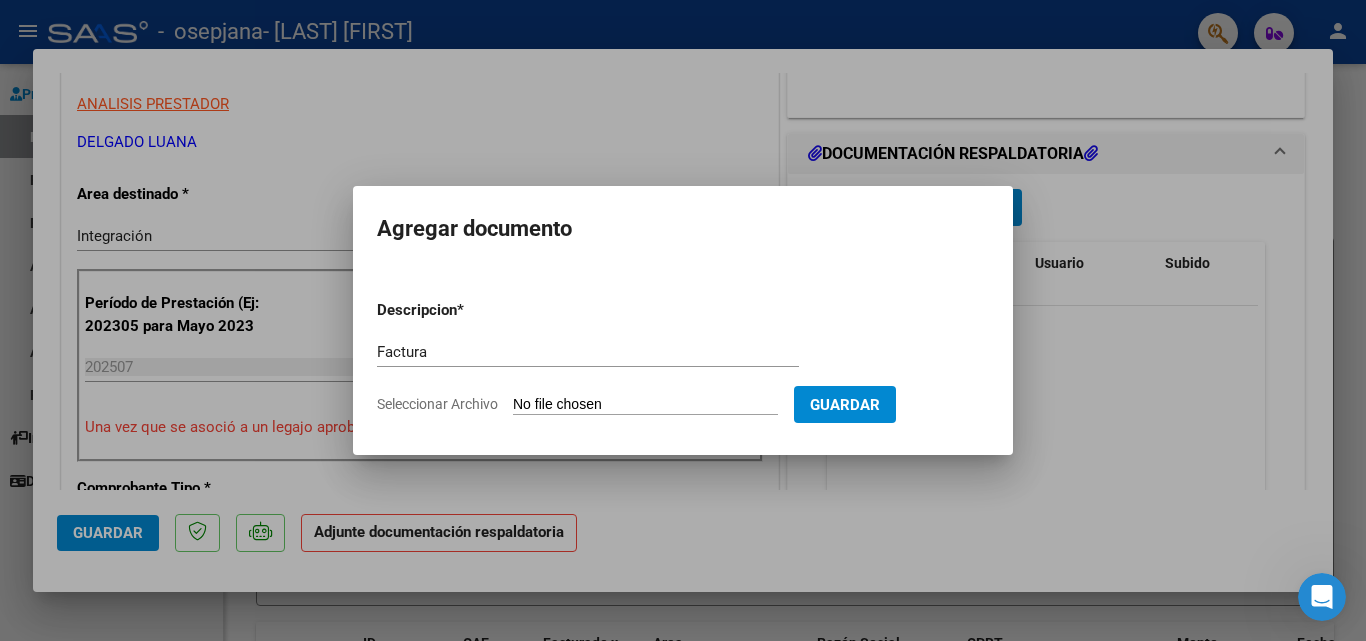 type on "C:\fakepath\[CUIT]_[NUMBER]_[NUMBER]_[NUMBER].pdf" 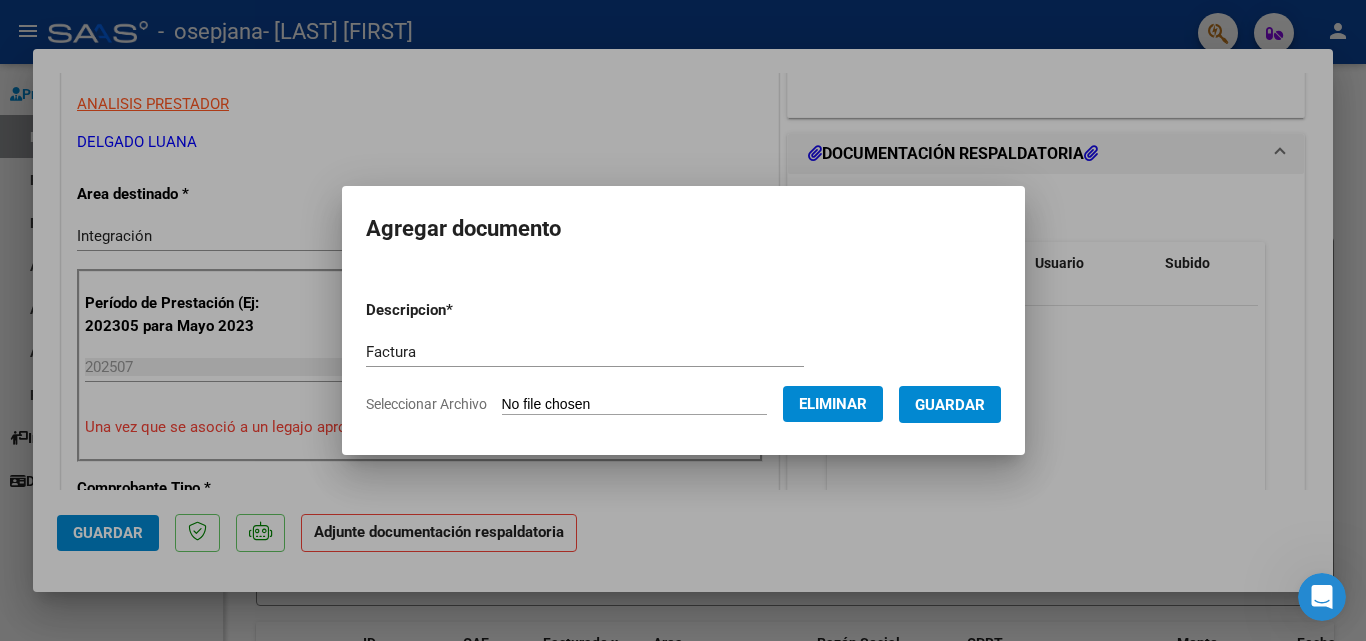 click on "Guardar" at bounding box center [950, 405] 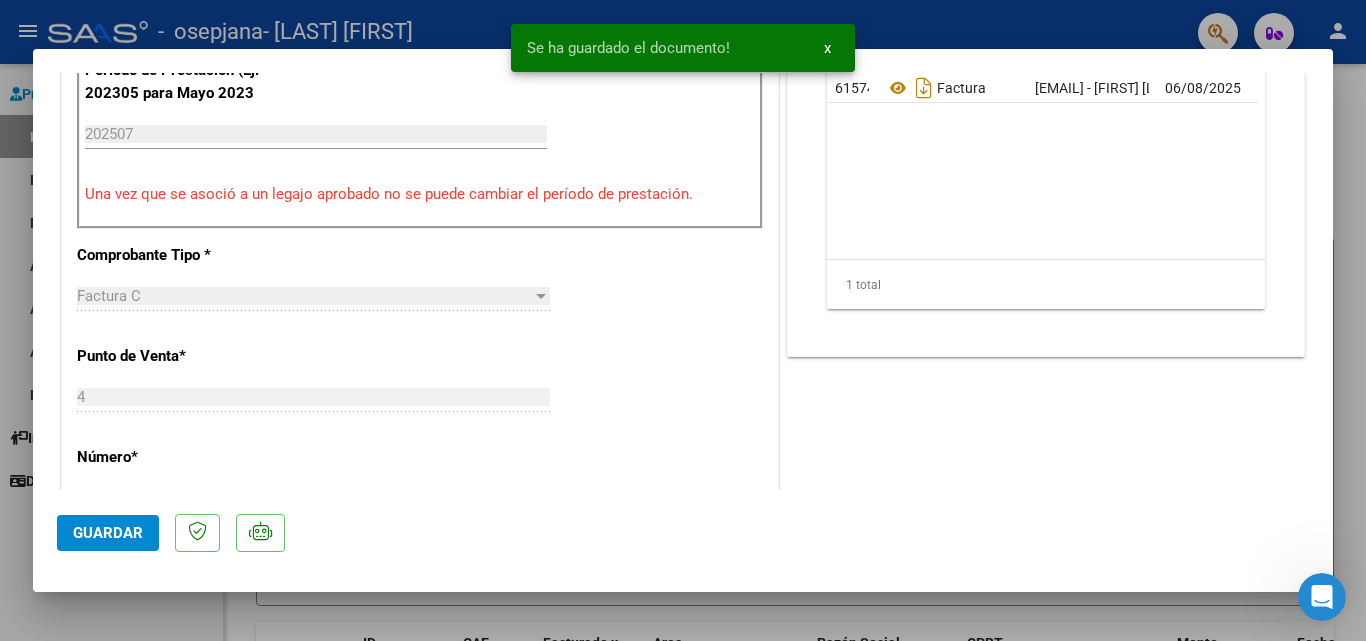 scroll, scrollTop: 500, scrollLeft: 0, axis: vertical 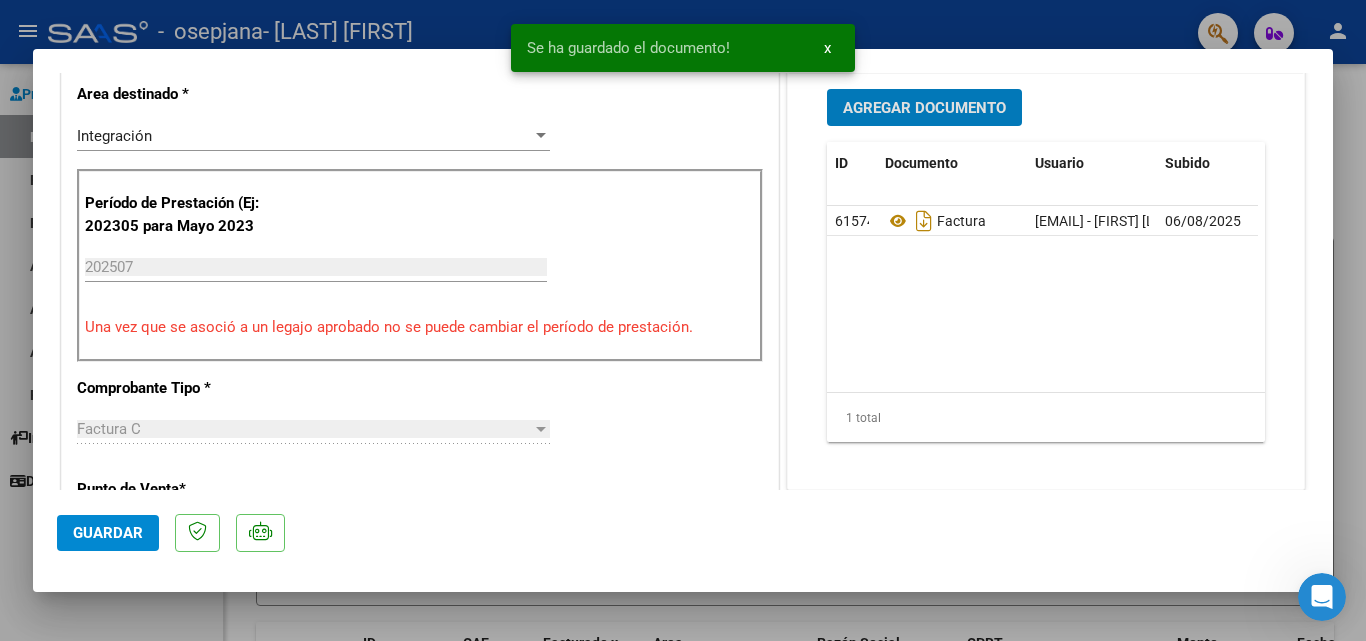 click on "Agregar Documento" at bounding box center [924, 108] 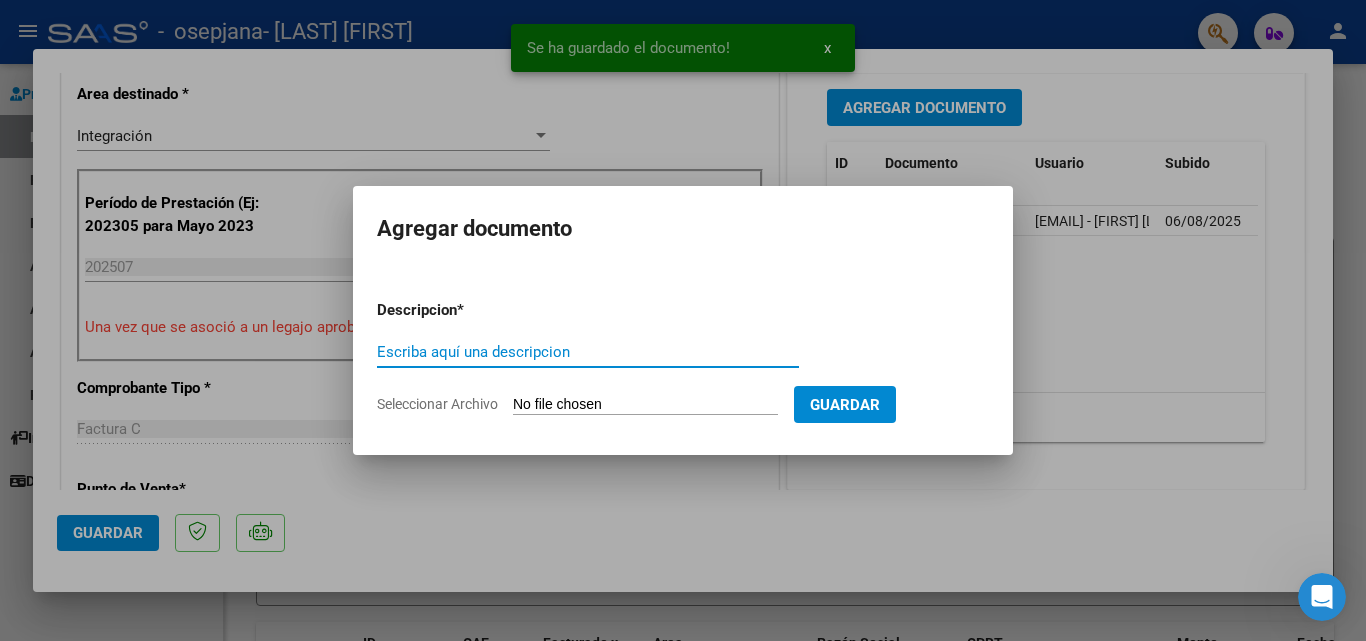 click on "Escriba aquí una descripcion" at bounding box center [588, 352] 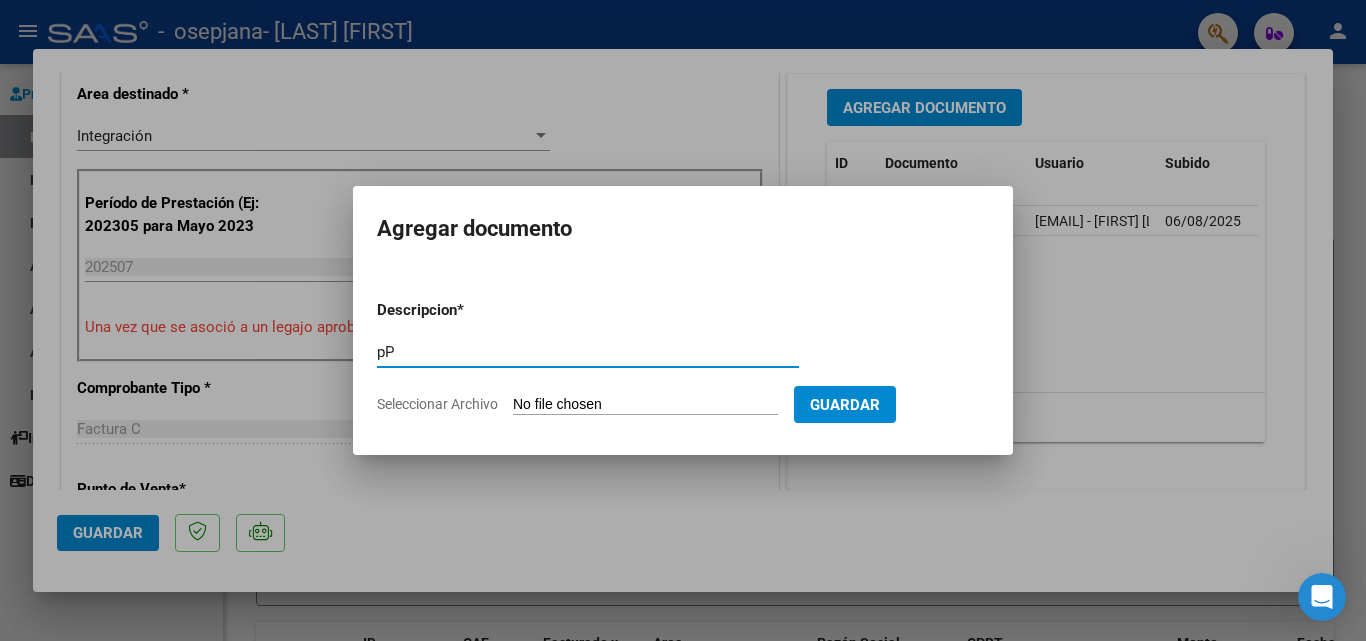 type on "p" 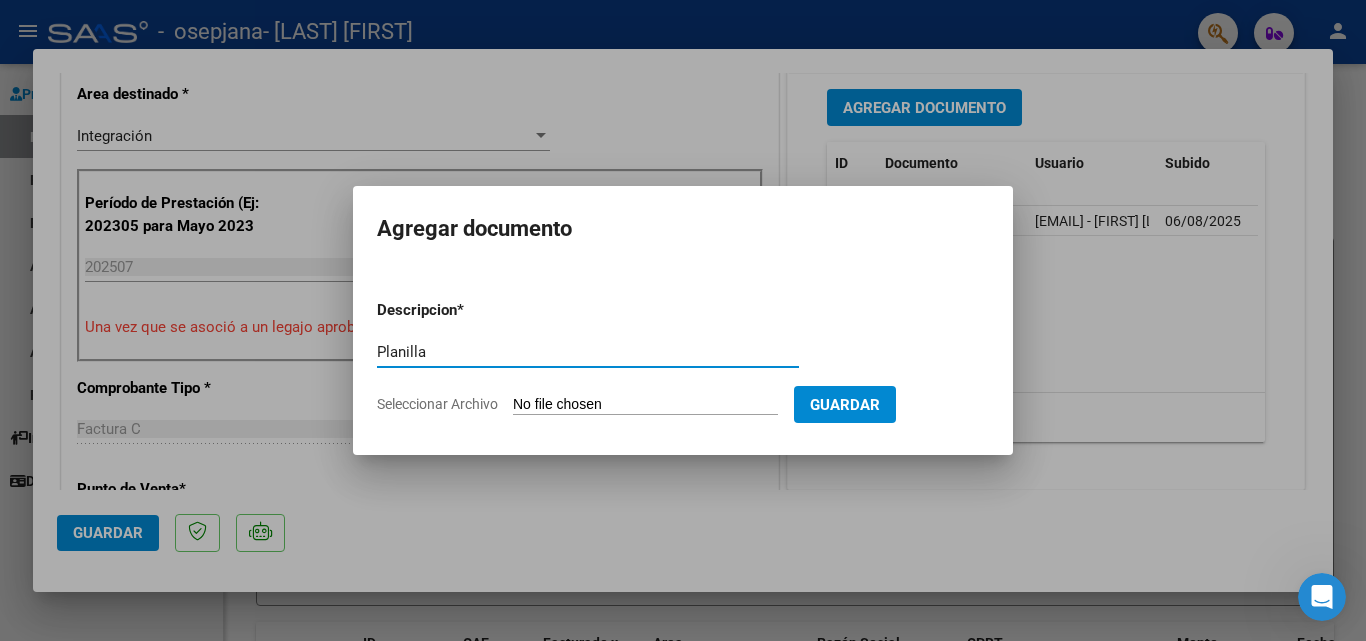 type on "Planilla" 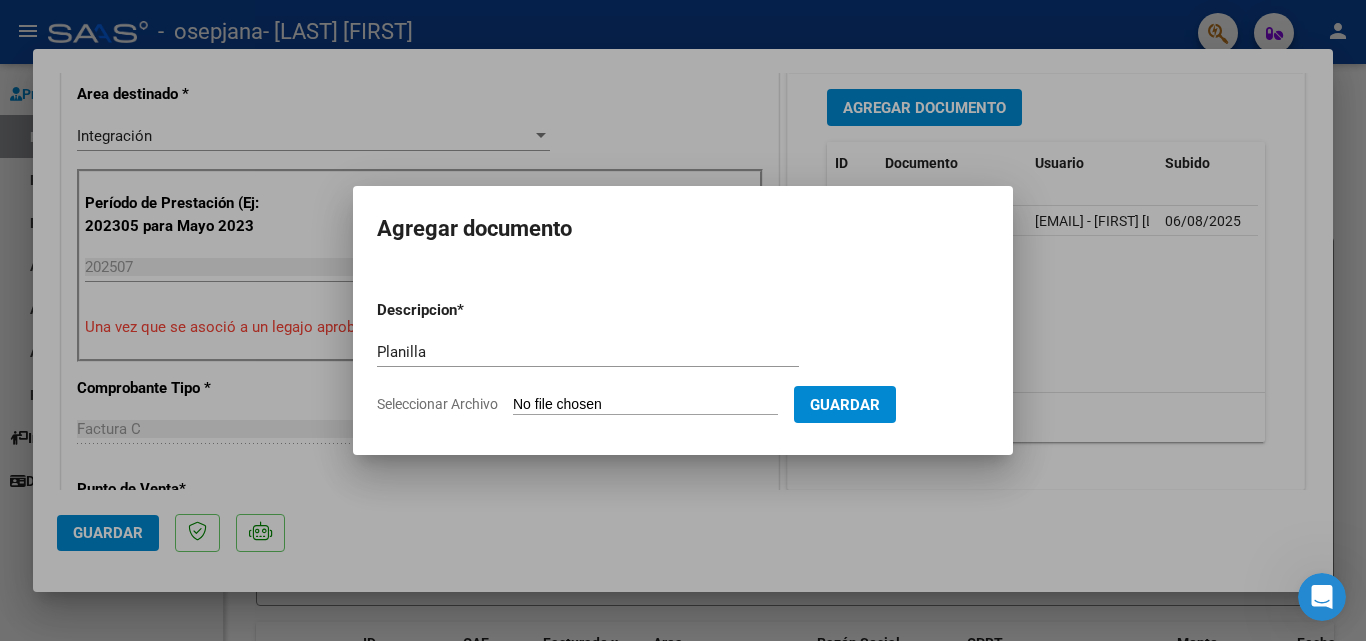 click on "Seleccionar Archivo" at bounding box center [645, 405] 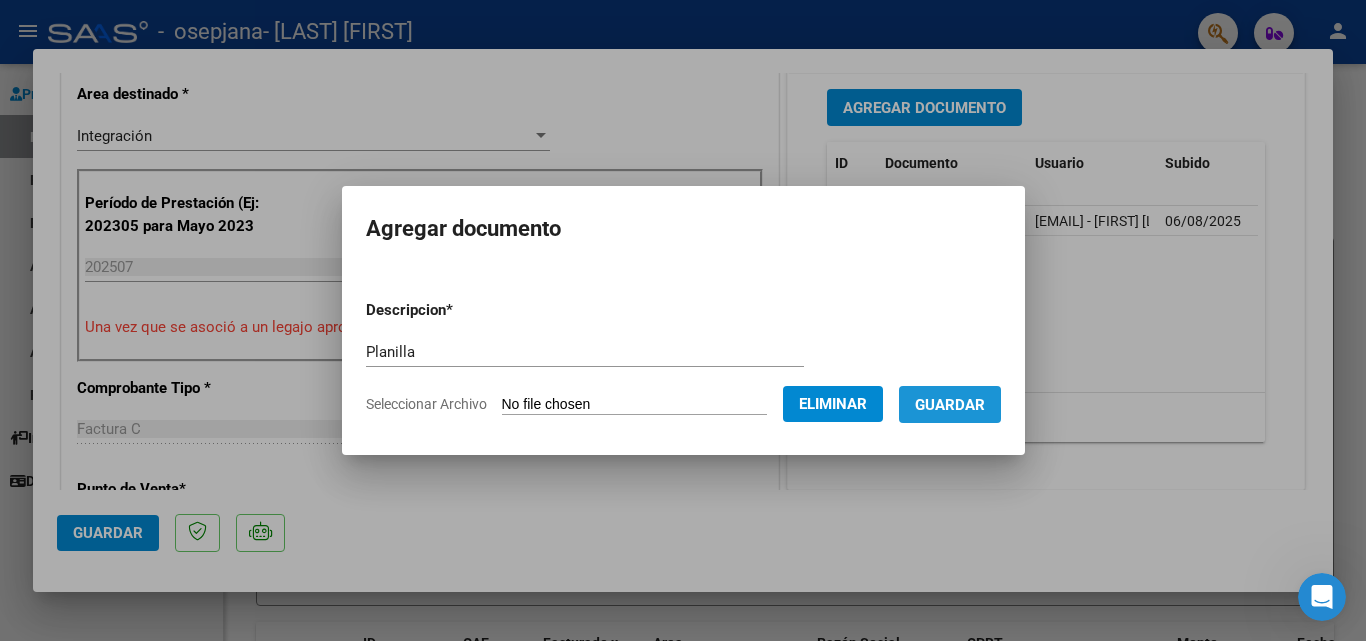 click on "Guardar" at bounding box center [950, 405] 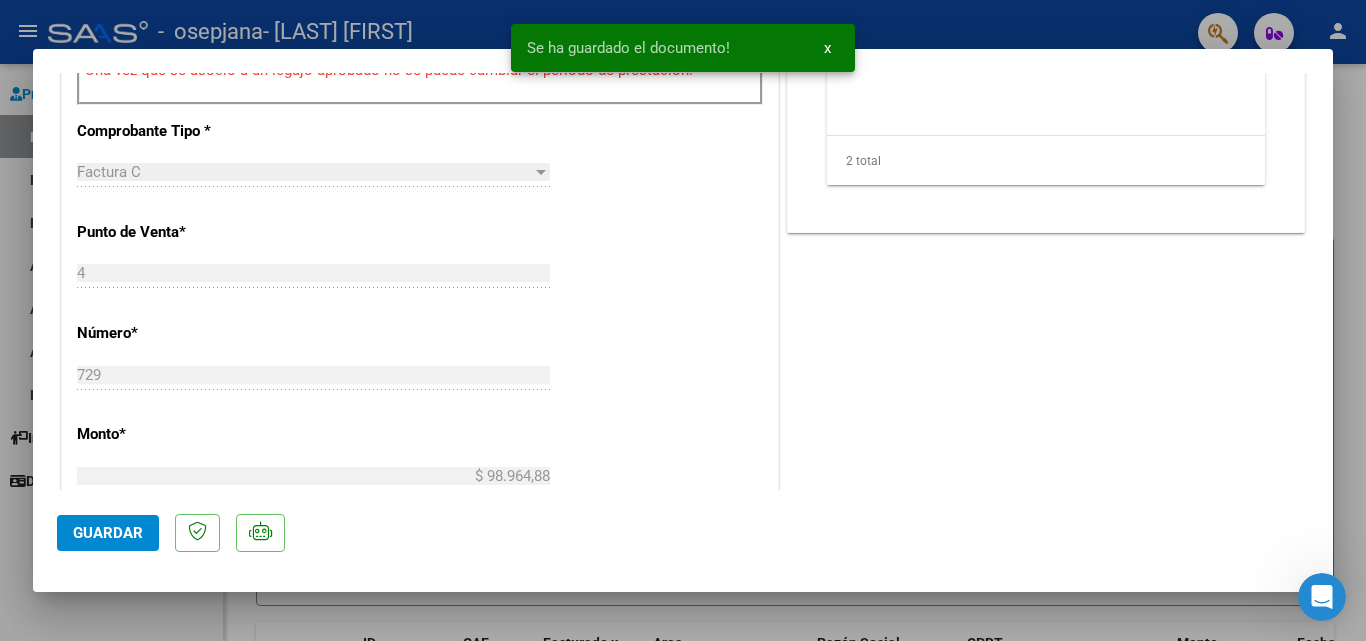 scroll, scrollTop: 900, scrollLeft: 0, axis: vertical 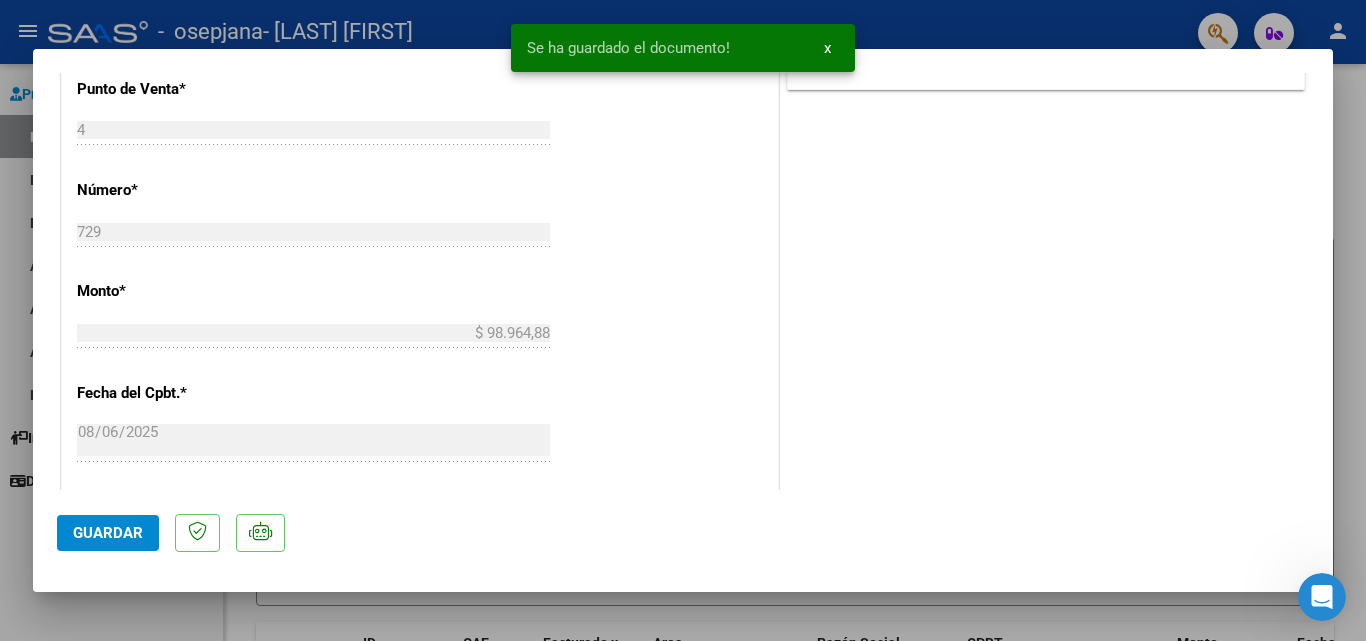 click on "Guardar" 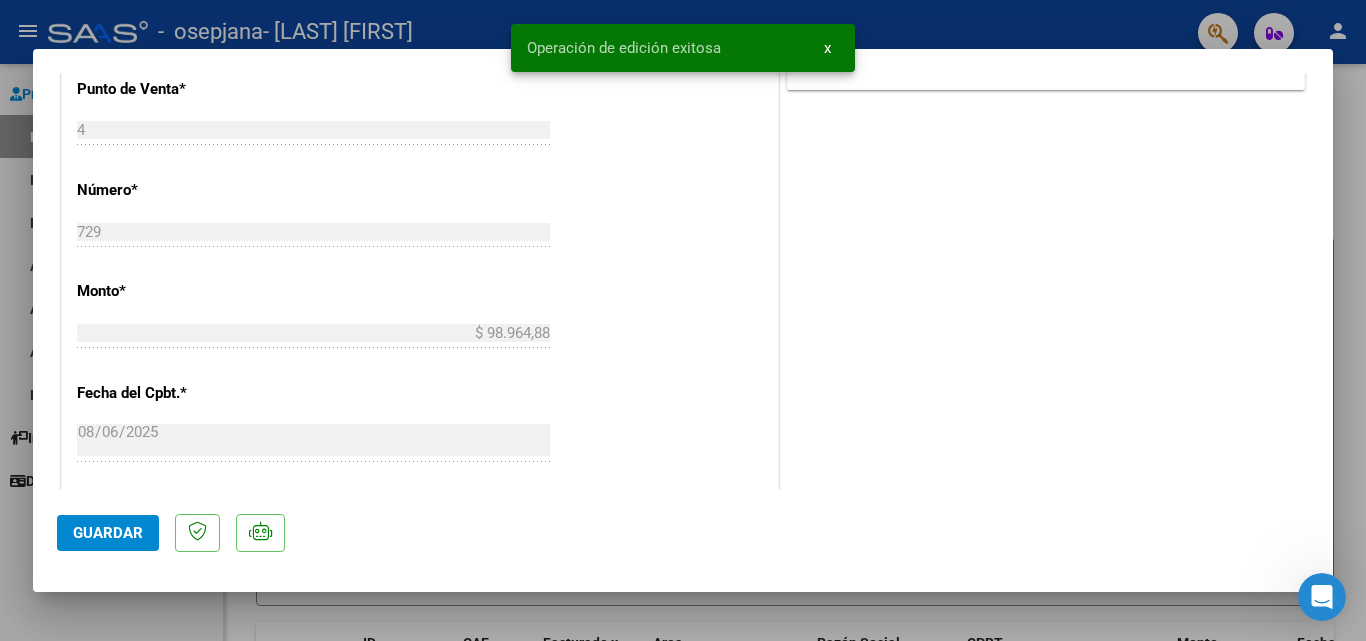 click at bounding box center [683, 320] 